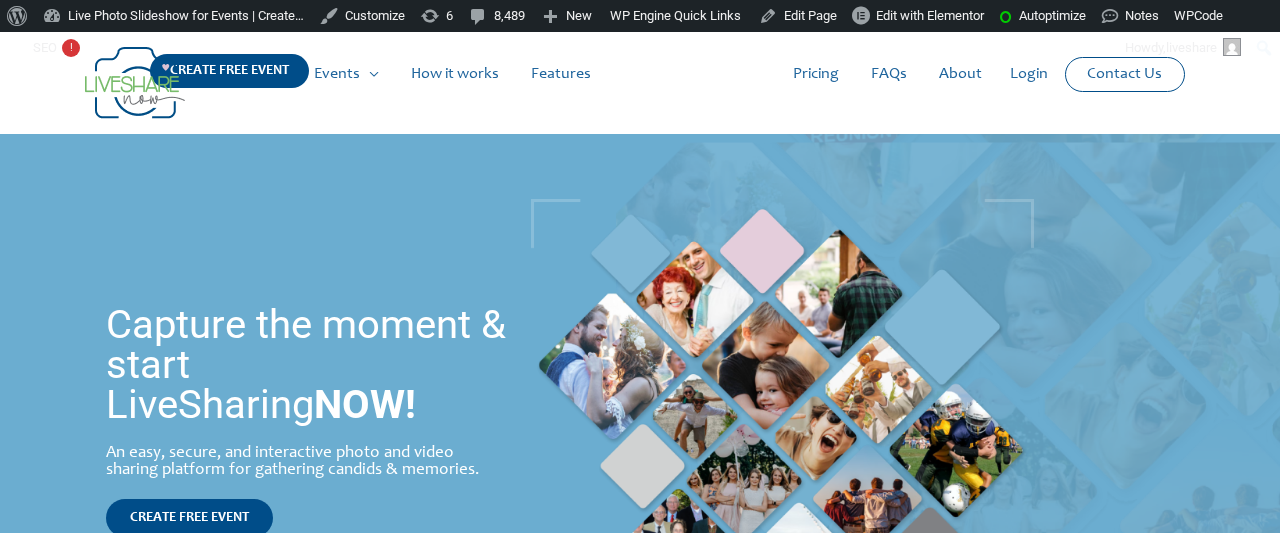 scroll, scrollTop: 0, scrollLeft: 0, axis: both 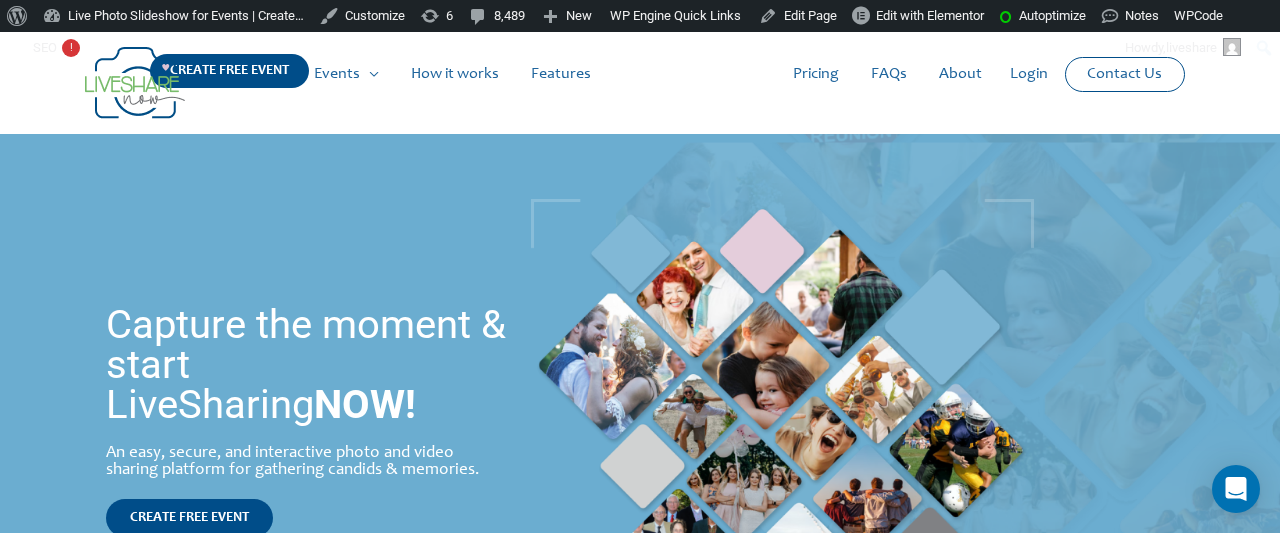 click at bounding box center [135, 83] 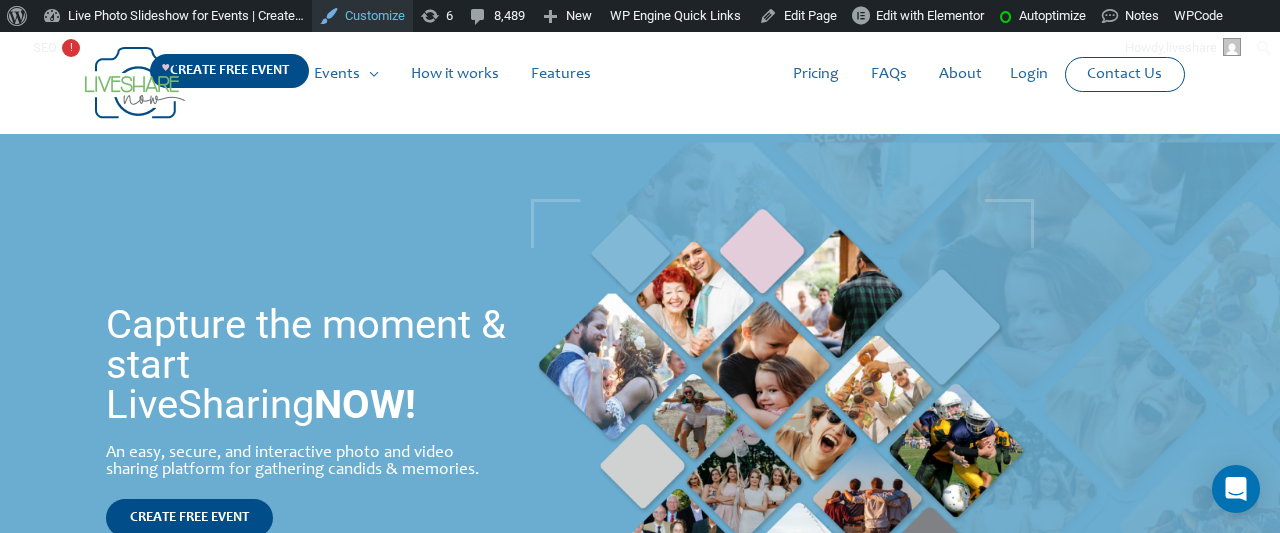 click on "Customize" at bounding box center [362, 16] 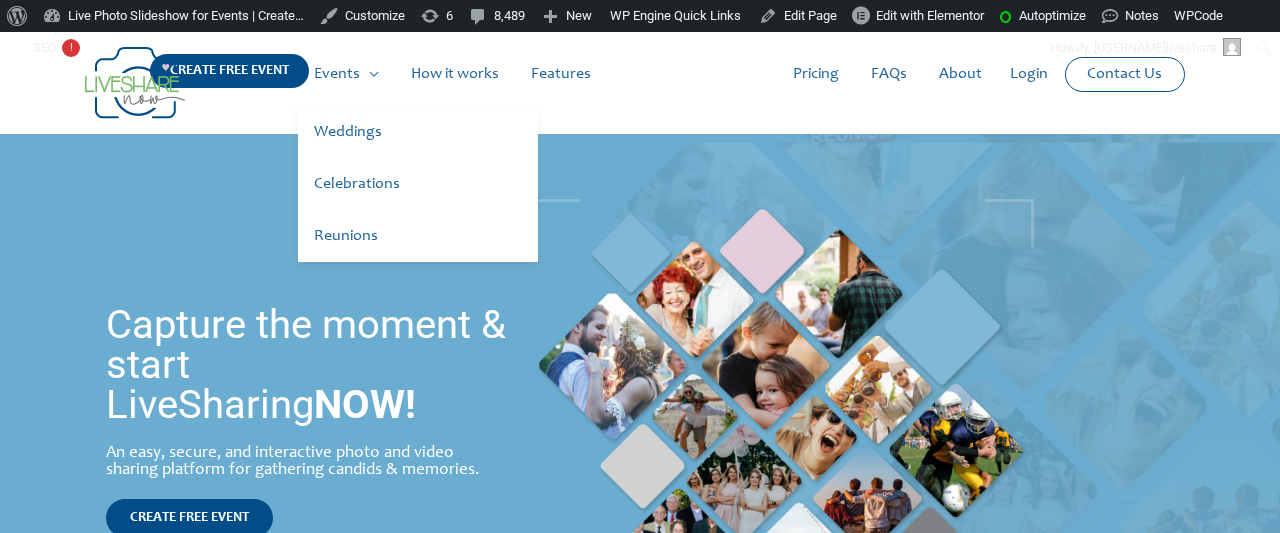 scroll, scrollTop: 0, scrollLeft: 0, axis: both 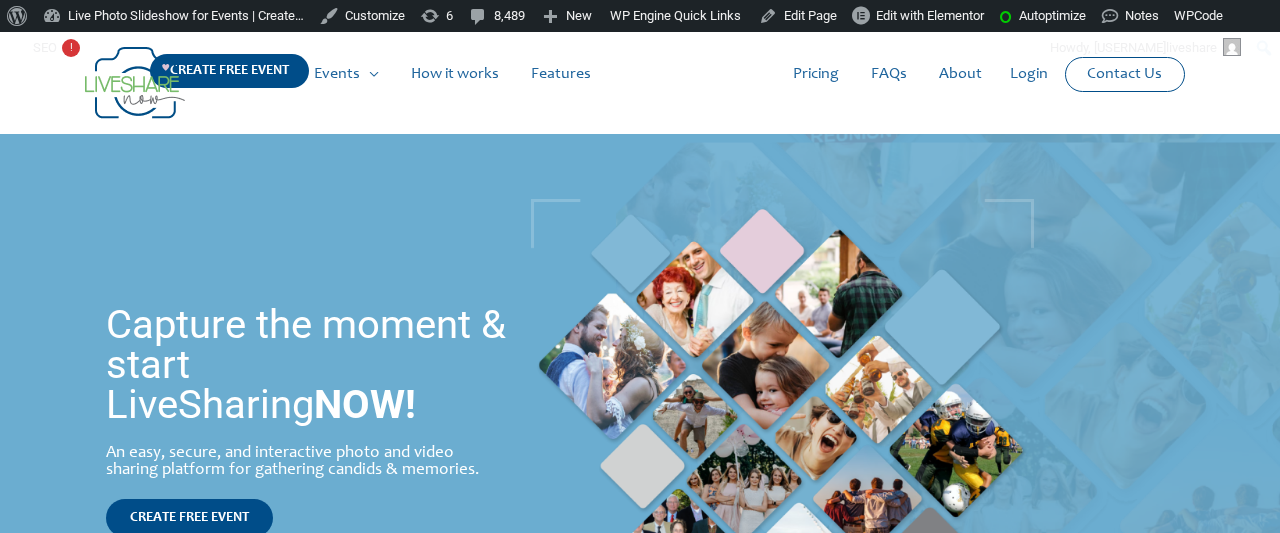 click at bounding box center (135, 83) 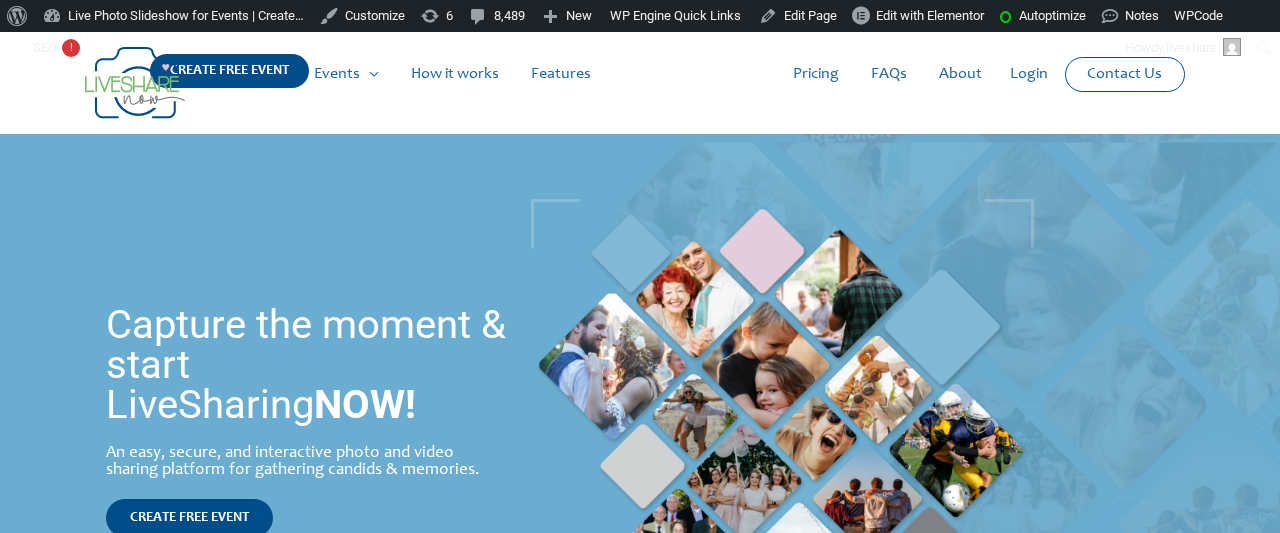scroll, scrollTop: 0, scrollLeft: 0, axis: both 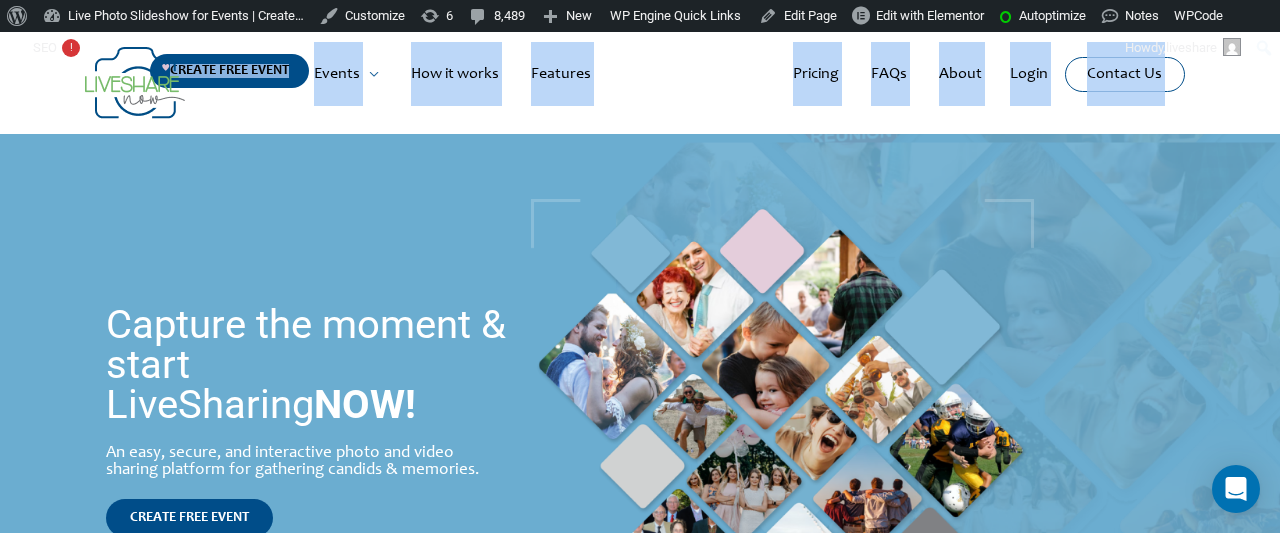 click on "Main Menu     Events Menu Toggle Weddings Celebrations Reunions How it works Features Pricing FAQs About Login Contact Us   CREATE FREE EVENT" at bounding box center [640, 83] 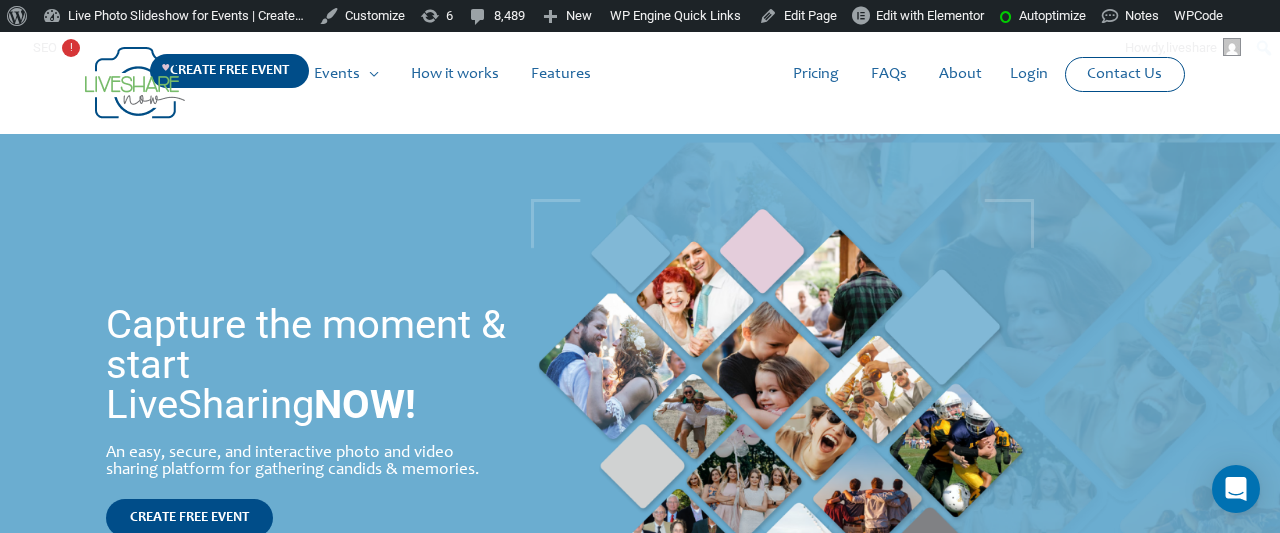 click at bounding box center [135, 83] 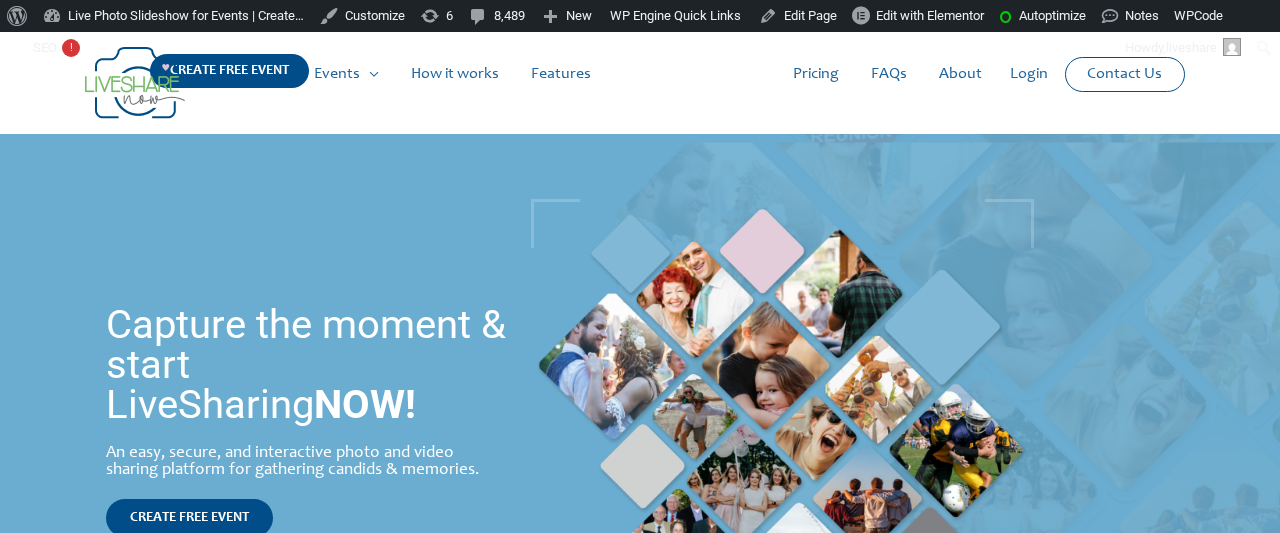 scroll, scrollTop: 0, scrollLeft: 0, axis: both 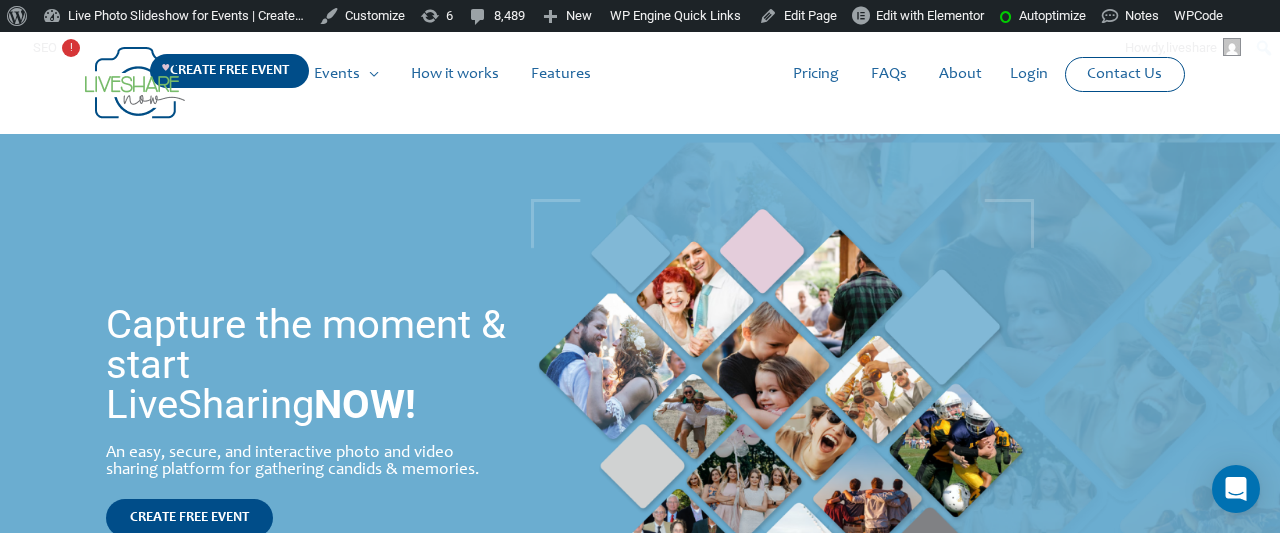 click at bounding box center (135, 83) 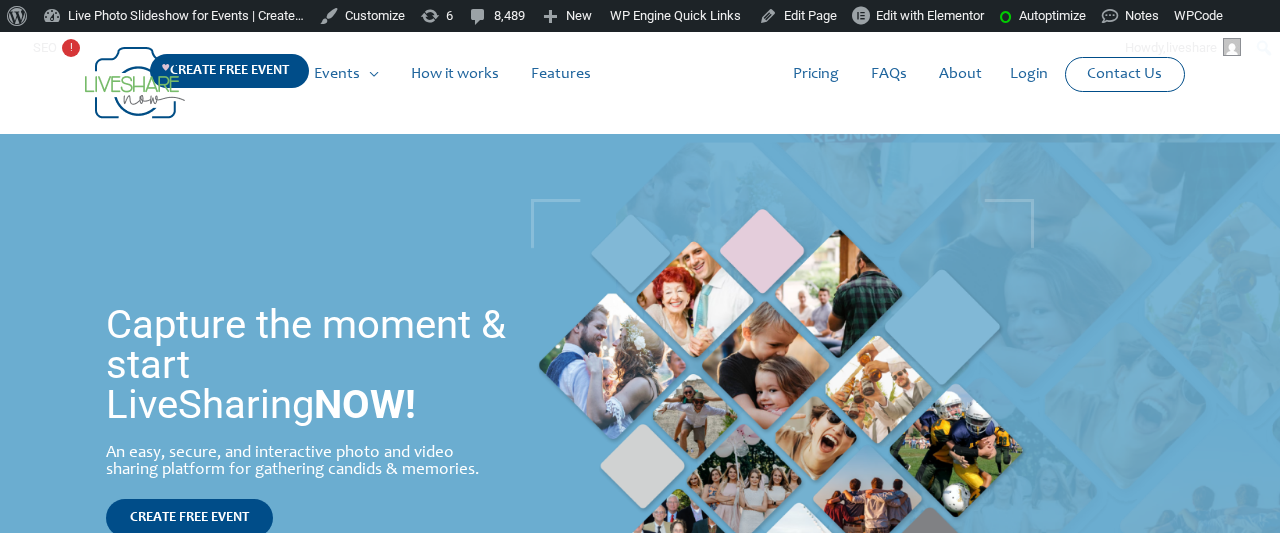 scroll, scrollTop: 0, scrollLeft: 0, axis: both 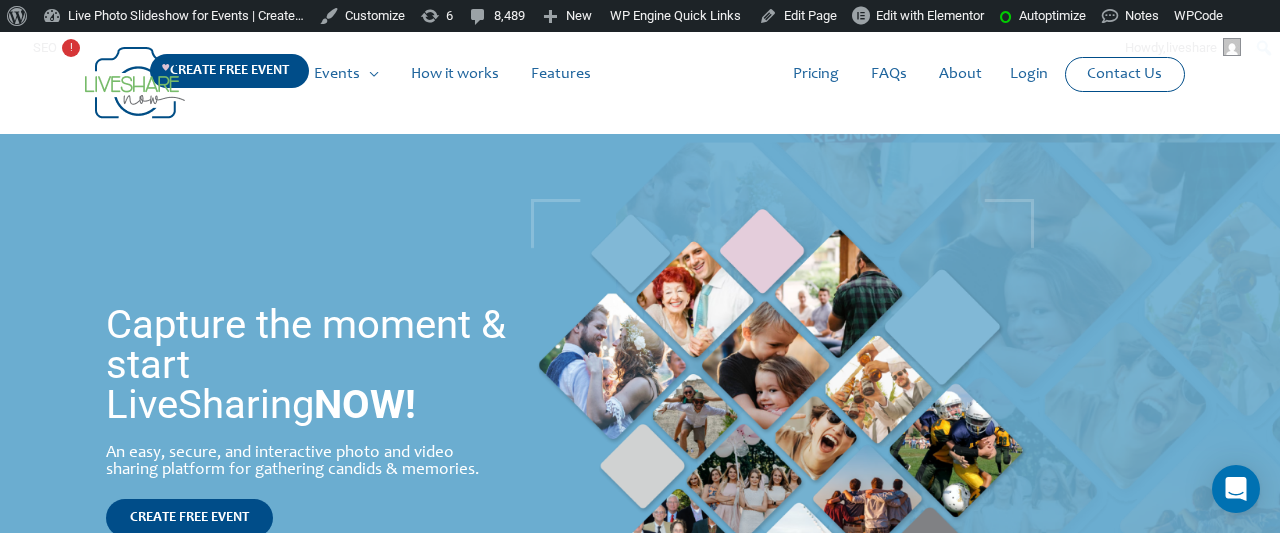 click at bounding box center (135, 83) 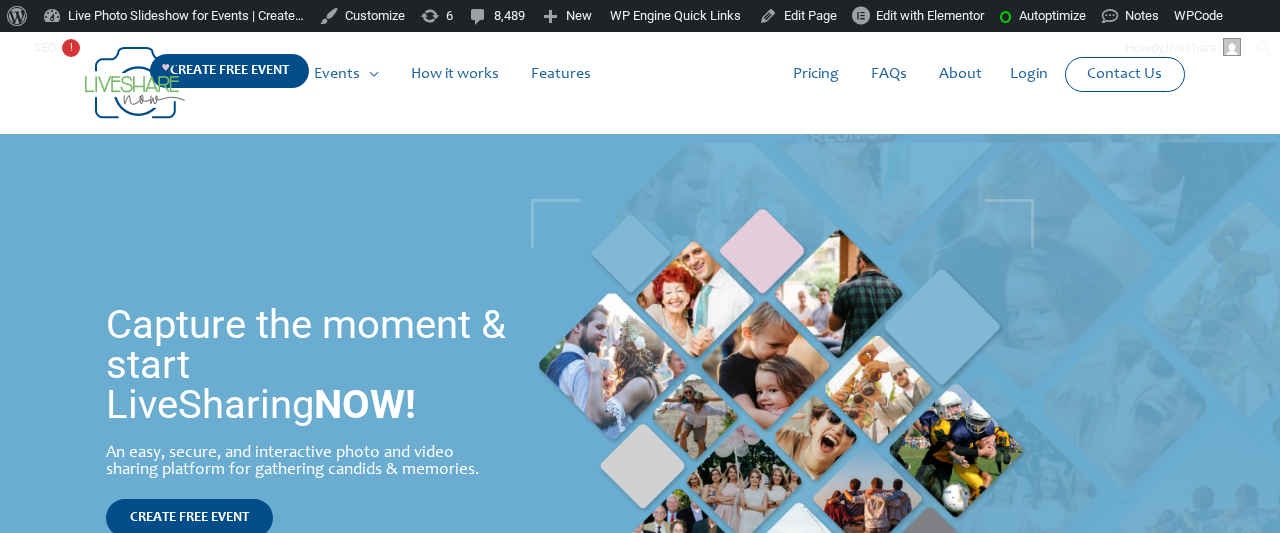 scroll, scrollTop: 0, scrollLeft: 0, axis: both 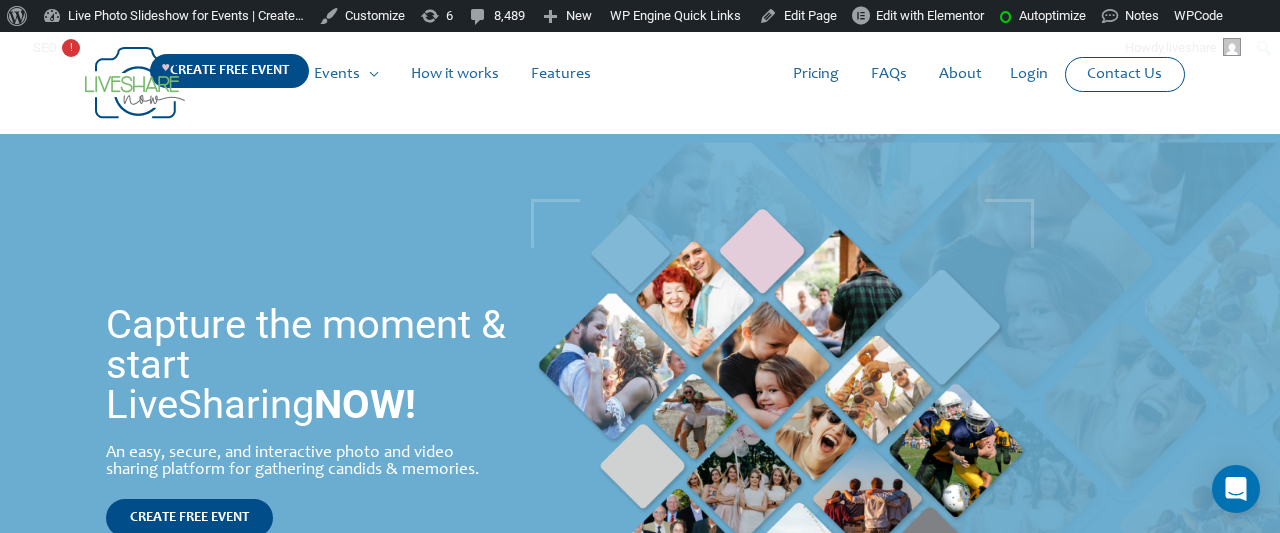 click at bounding box center [135, 83] 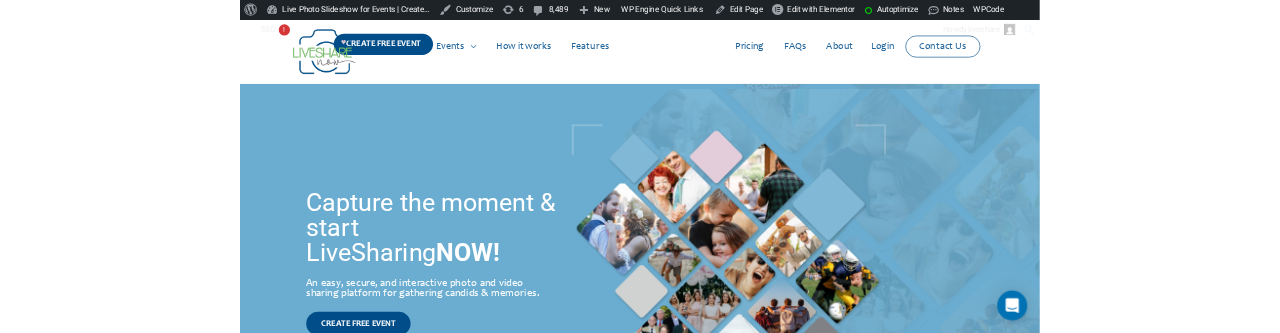 scroll, scrollTop: 0, scrollLeft: 0, axis: both 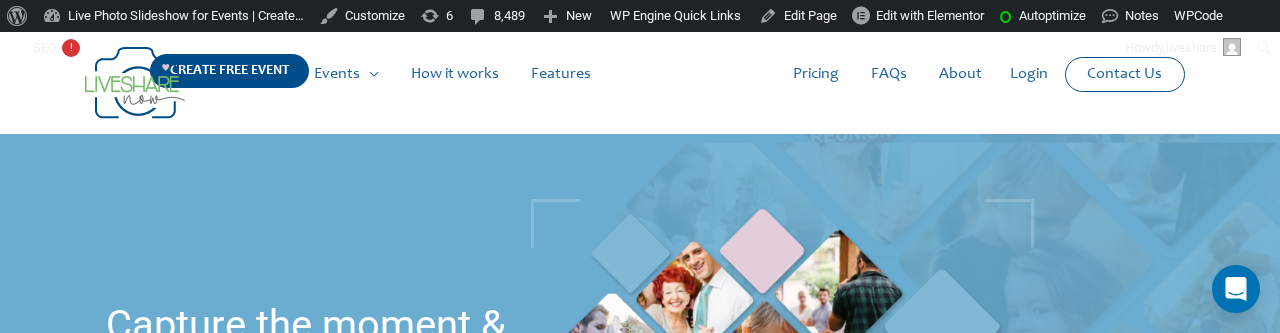 click at bounding box center (135, 83) 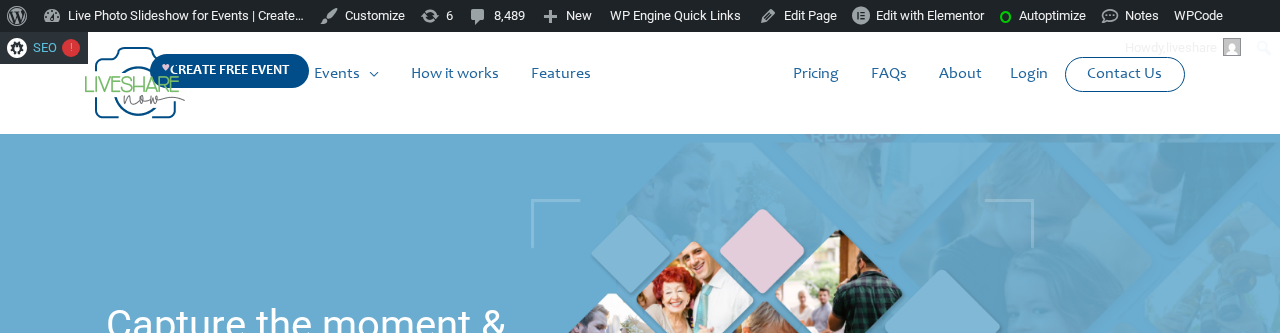 scroll, scrollTop: 0, scrollLeft: 0, axis: both 